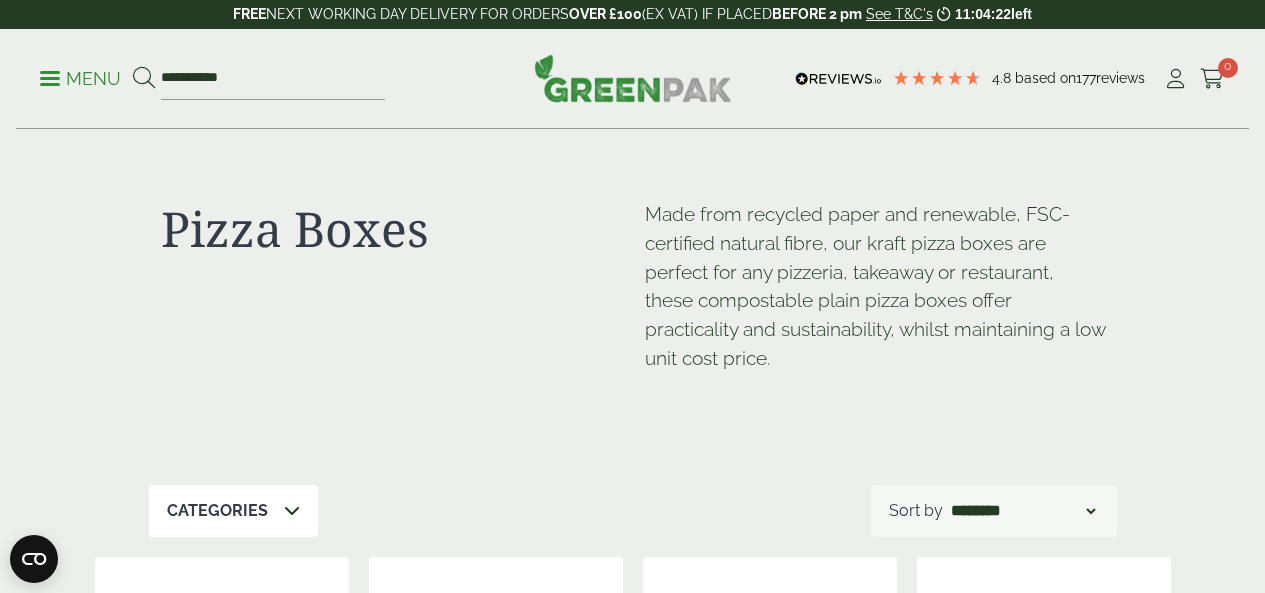 scroll, scrollTop: 0, scrollLeft: 0, axis: both 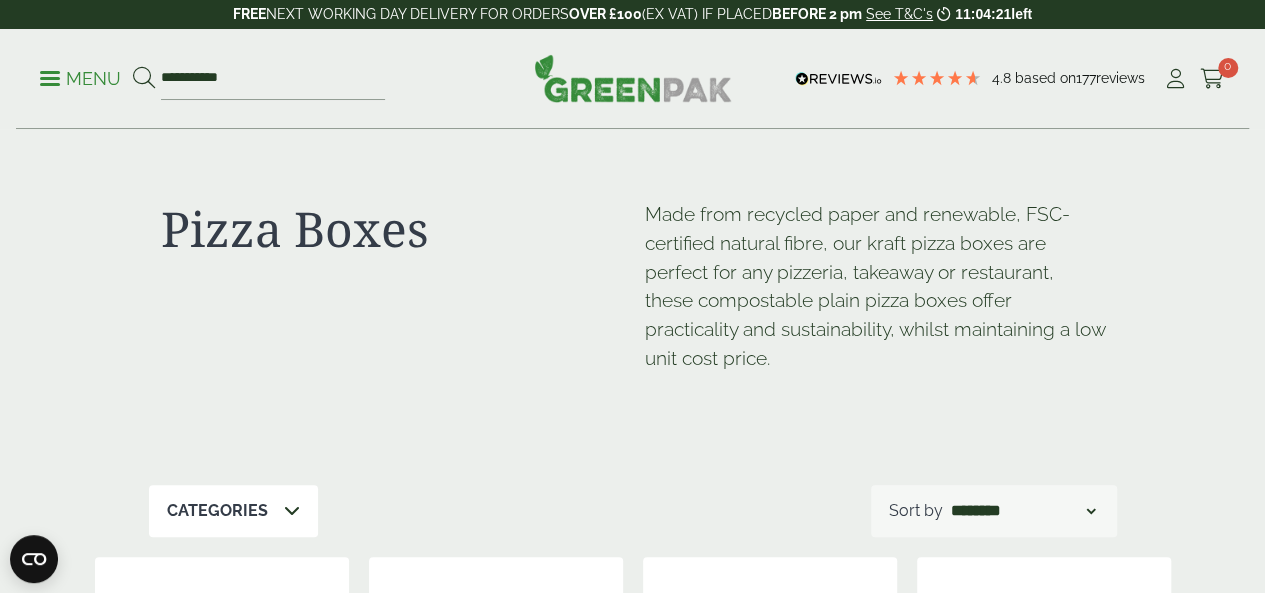 click on "**********" at bounding box center (632, 79) 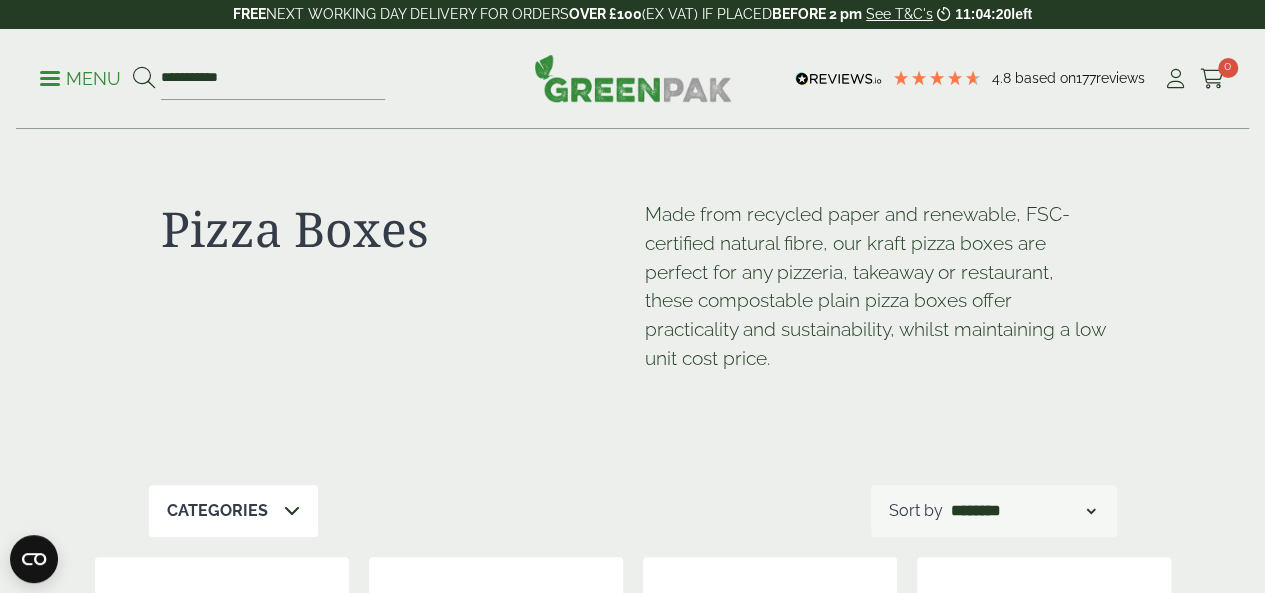 click on "Menu" at bounding box center (80, 77) 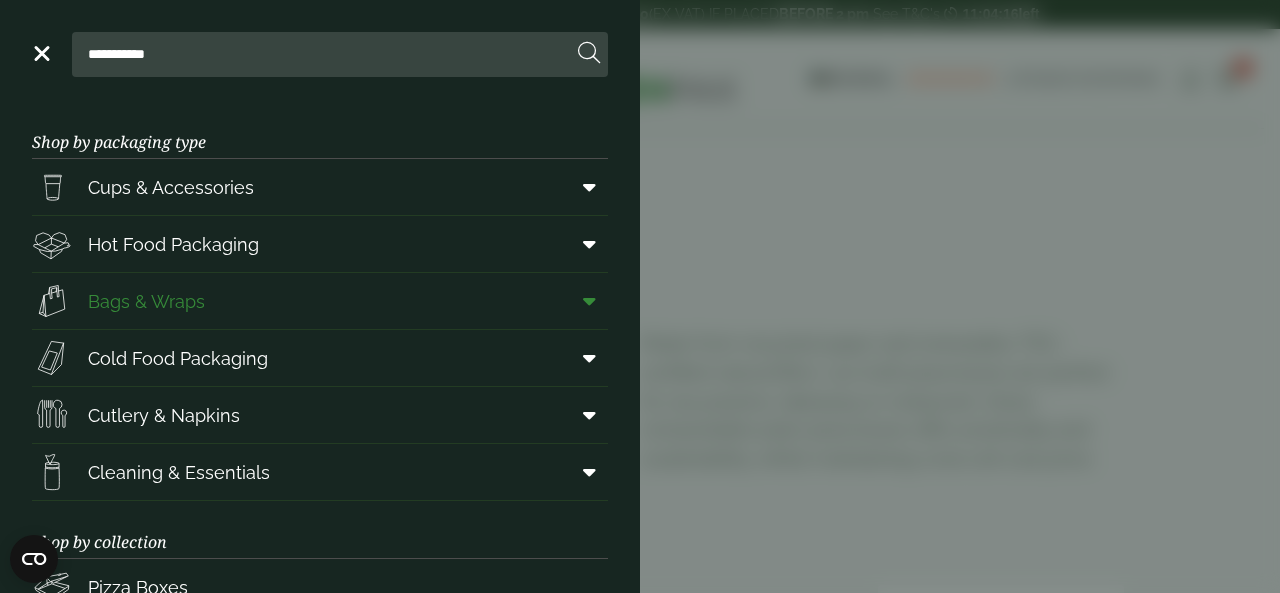 click on "Bags & Wraps" at bounding box center [146, 301] 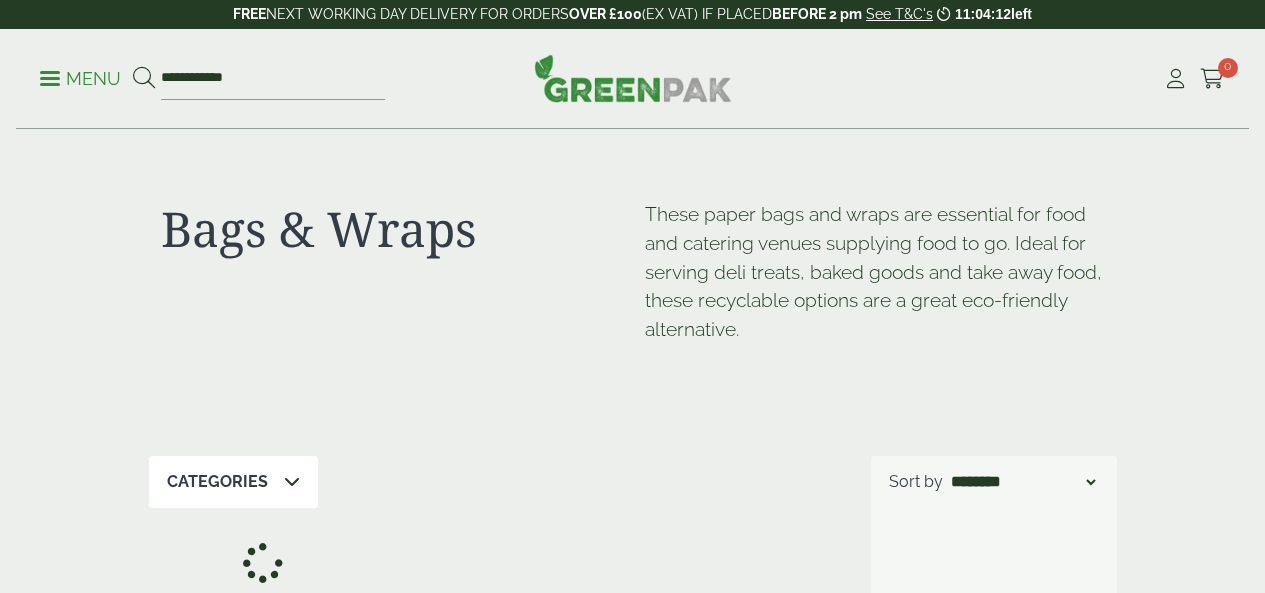 scroll, scrollTop: 400, scrollLeft: 0, axis: vertical 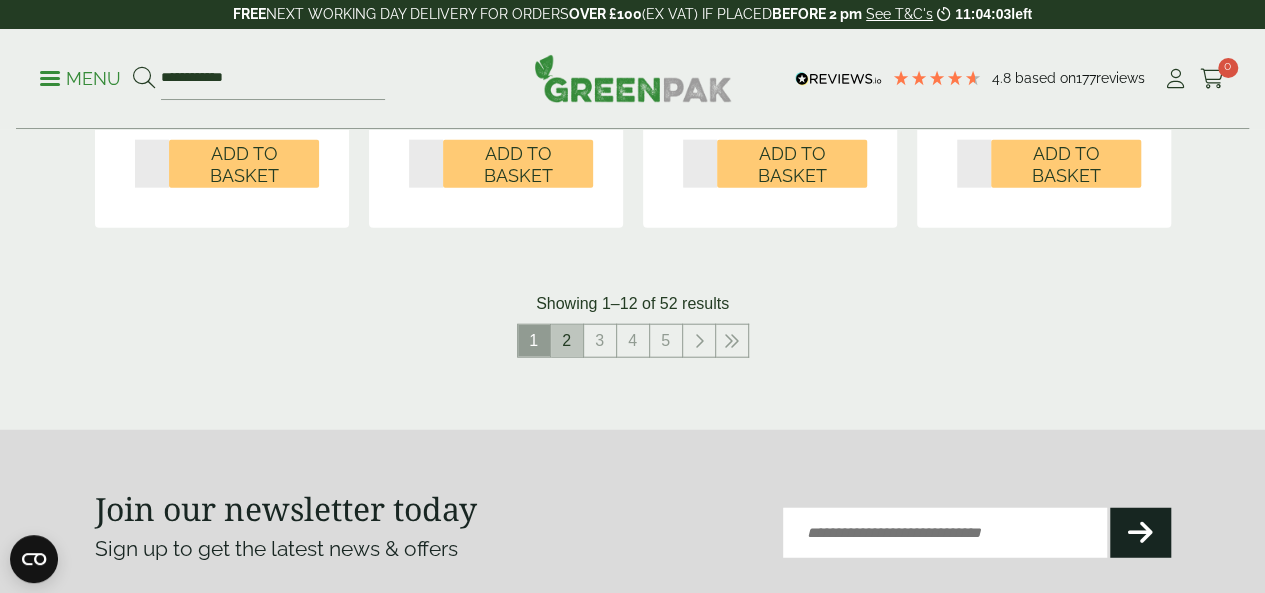 click on "2" at bounding box center [567, 341] 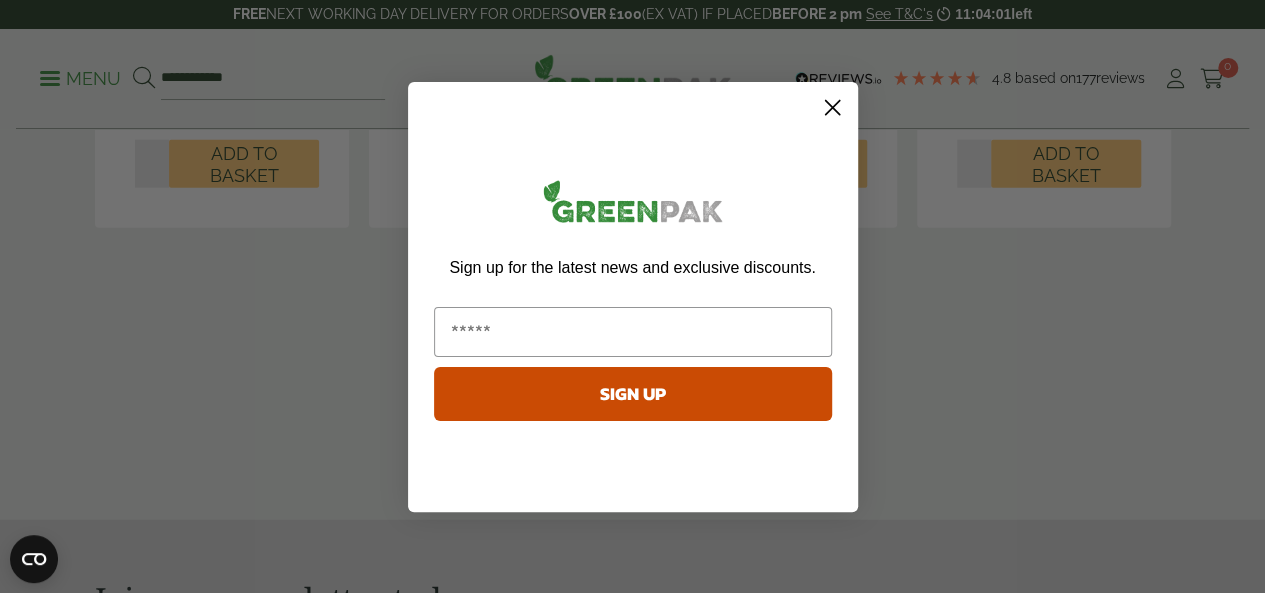 click 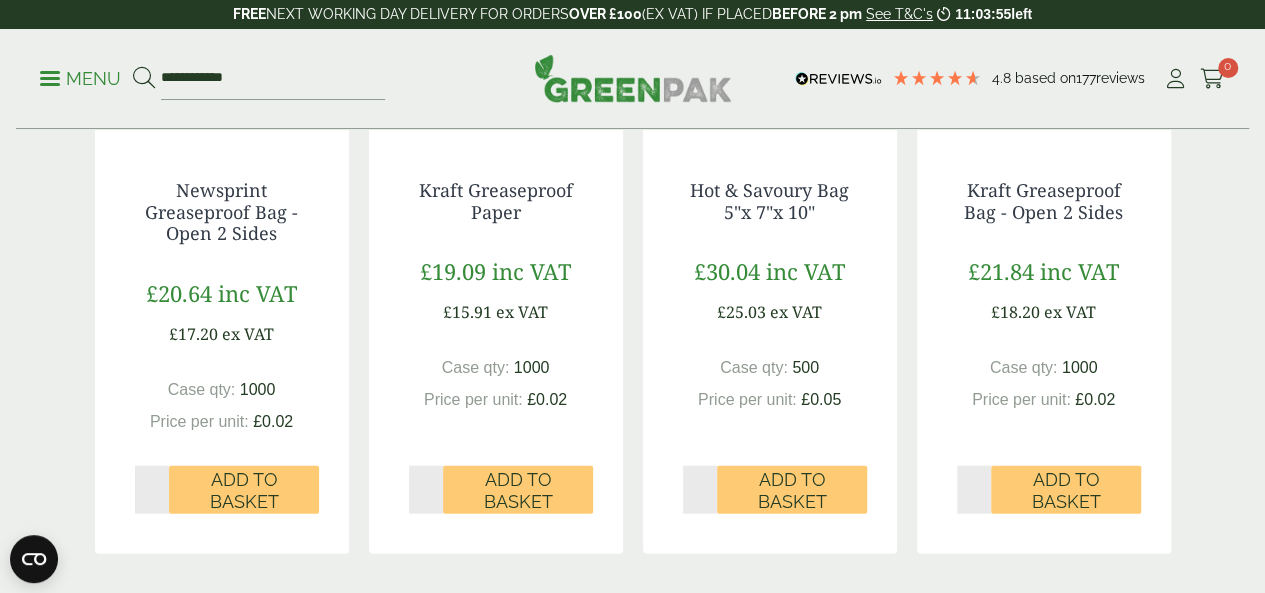 scroll, scrollTop: 2100, scrollLeft: 0, axis: vertical 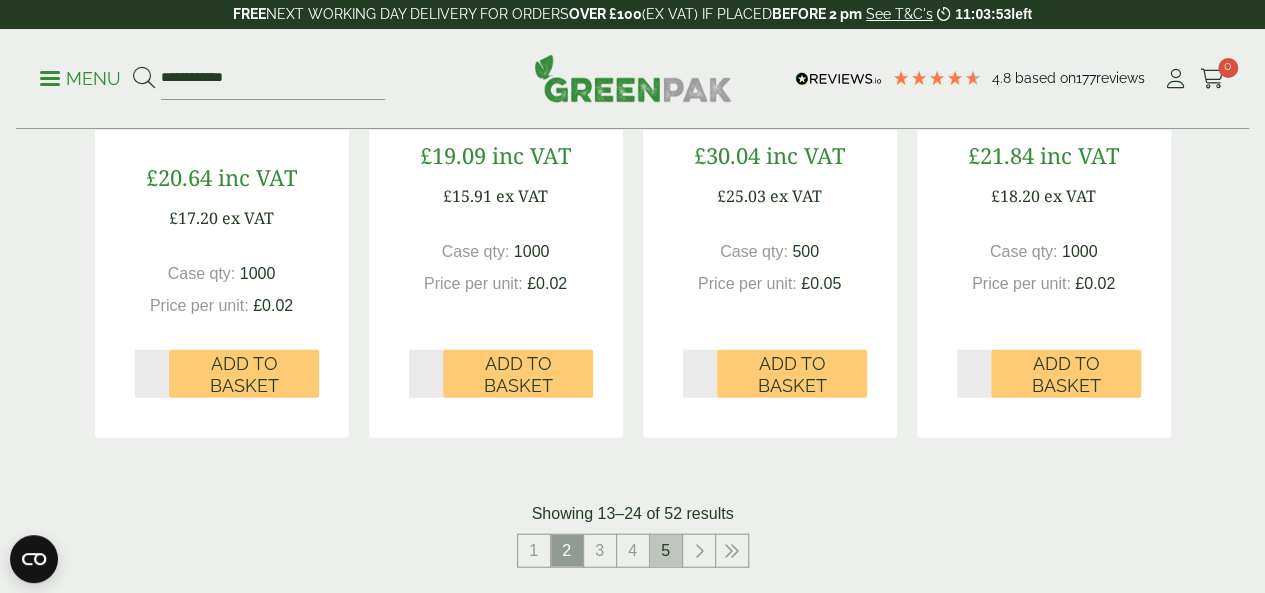 click on "5" at bounding box center (666, 551) 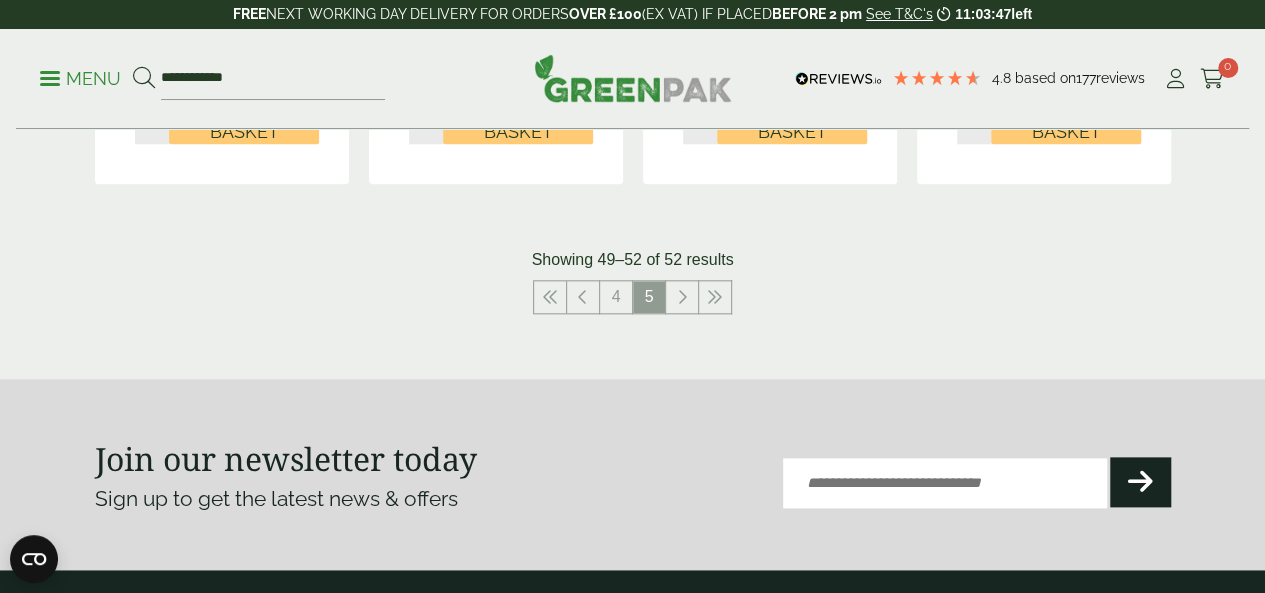 scroll, scrollTop: 900, scrollLeft: 0, axis: vertical 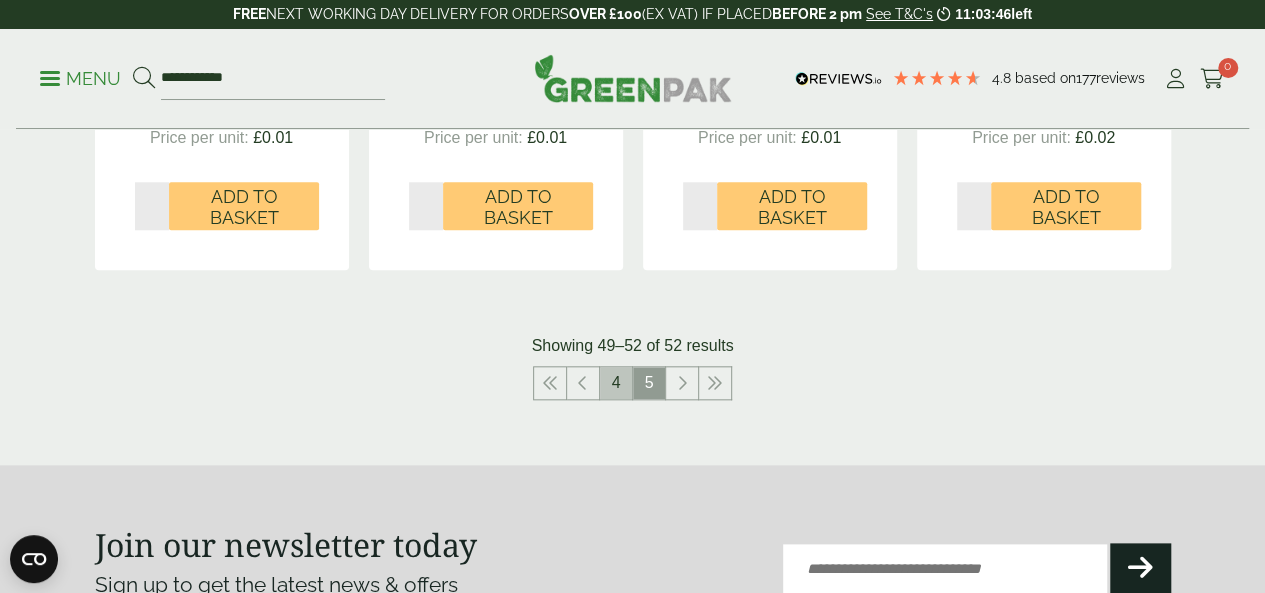 click on "4" at bounding box center [616, 383] 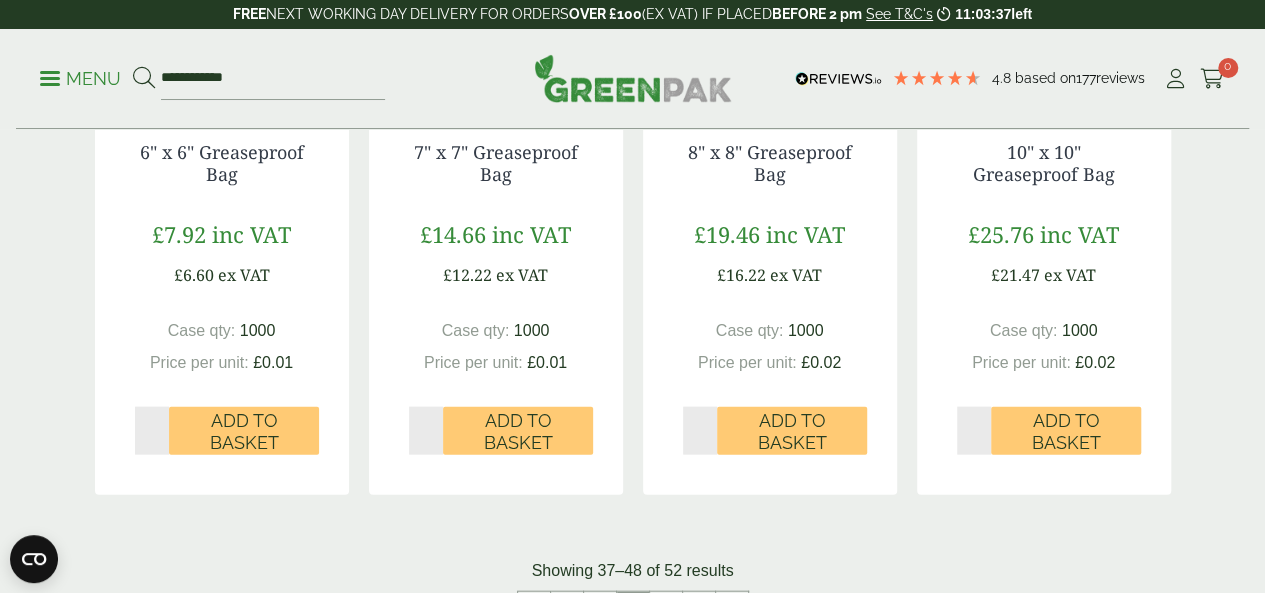 scroll, scrollTop: 2400, scrollLeft: 0, axis: vertical 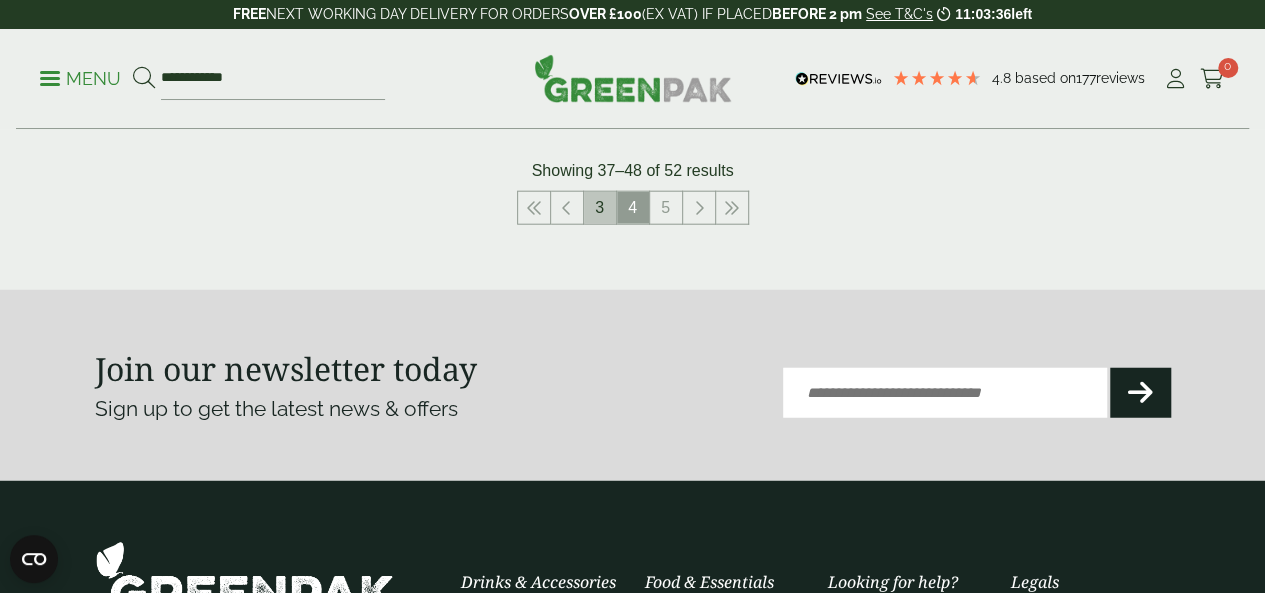 click on "3" at bounding box center [600, 208] 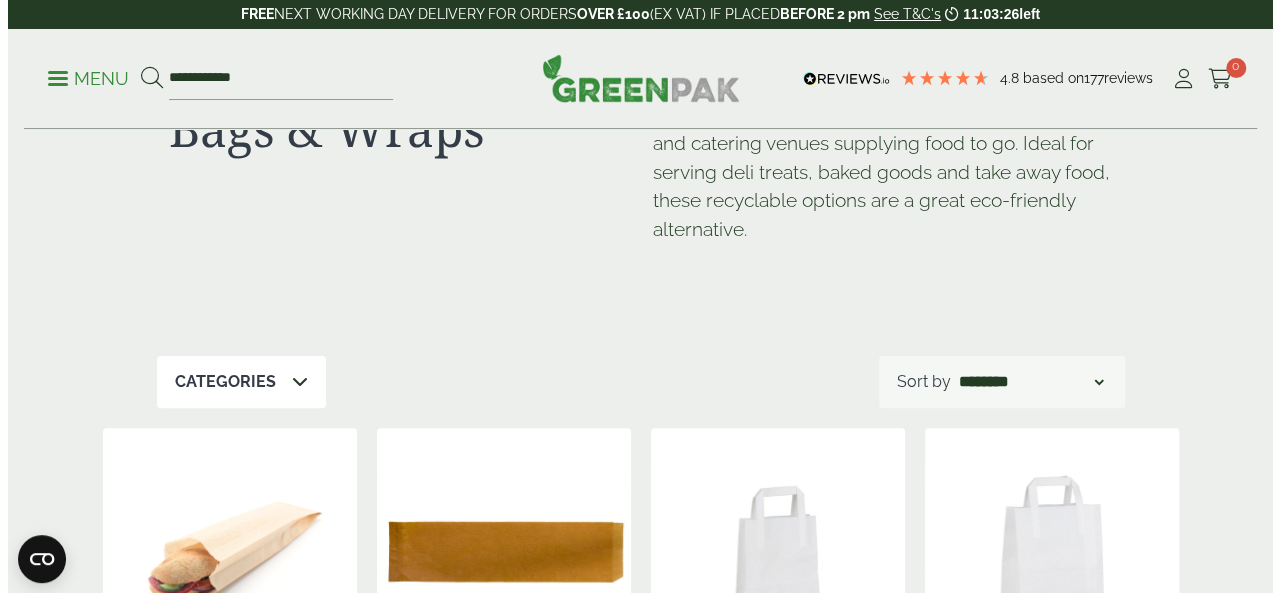 scroll, scrollTop: 0, scrollLeft: 0, axis: both 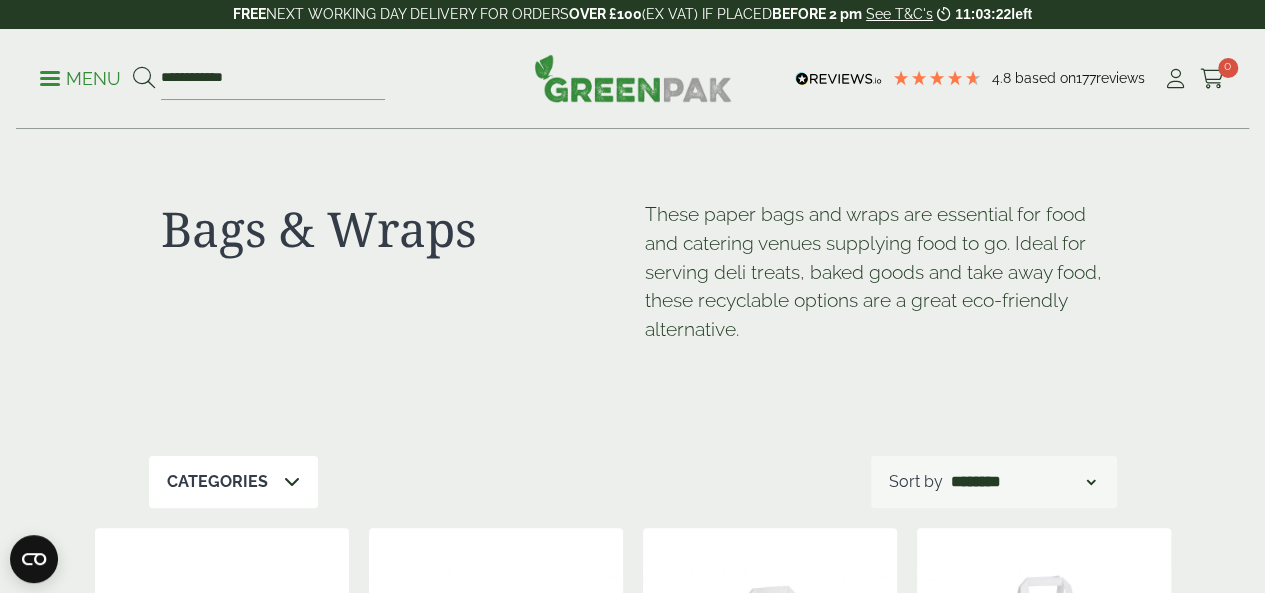 click on "Menu" at bounding box center (80, 79) 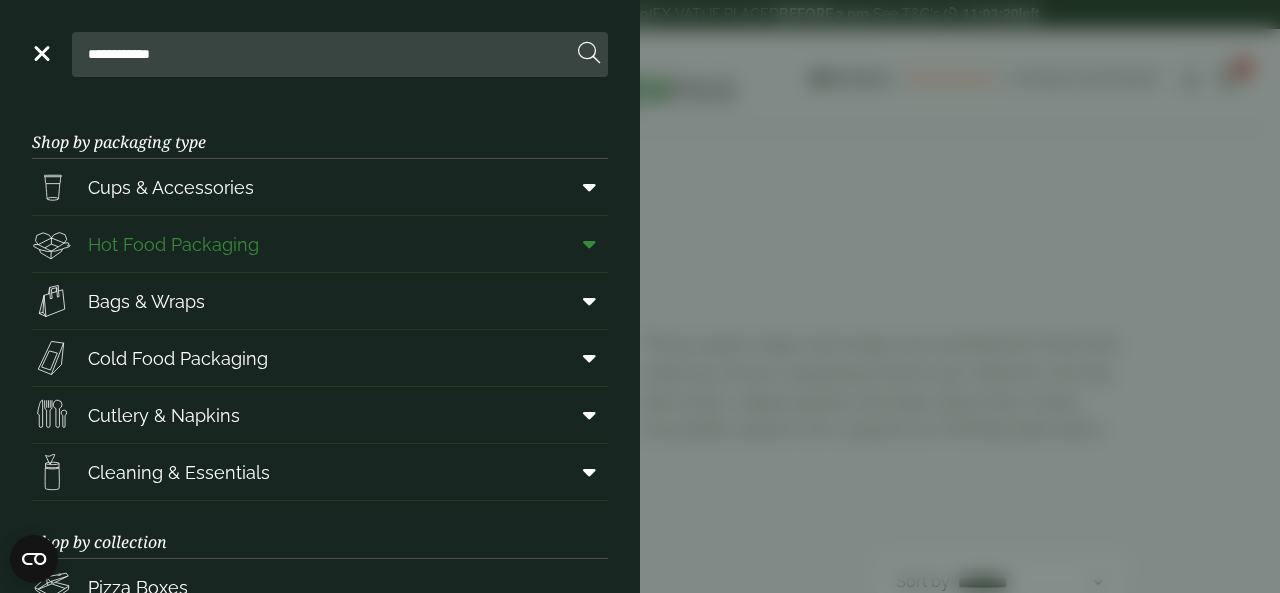 click on "Hot Food Packaging" at bounding box center [173, 244] 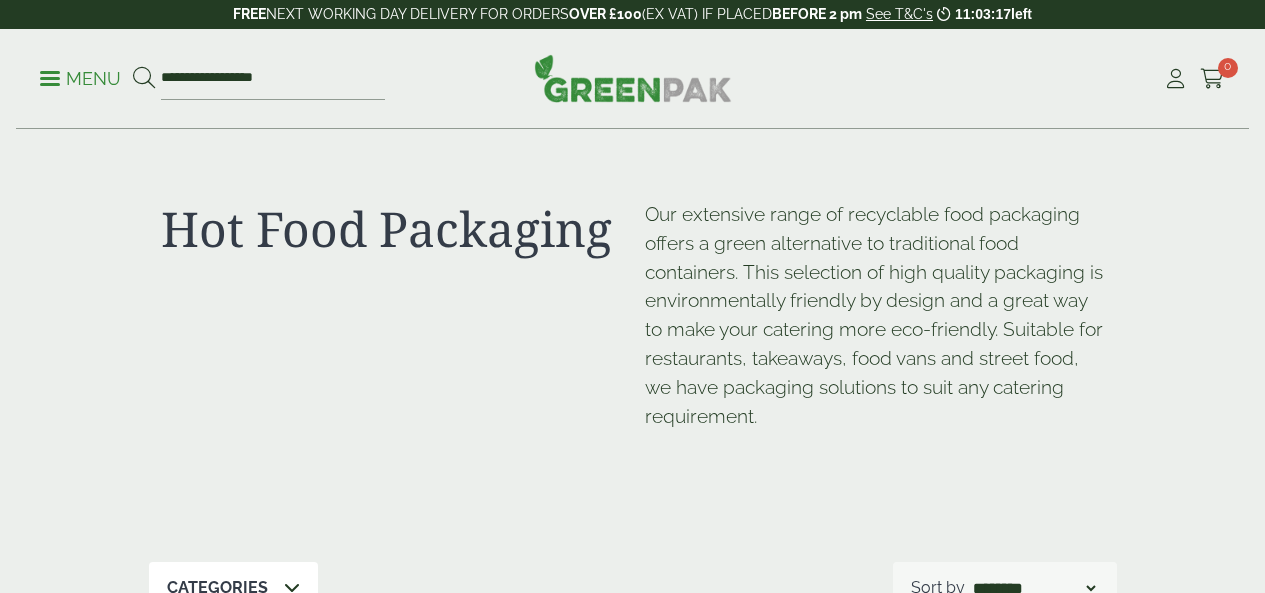 scroll, scrollTop: 494, scrollLeft: 0, axis: vertical 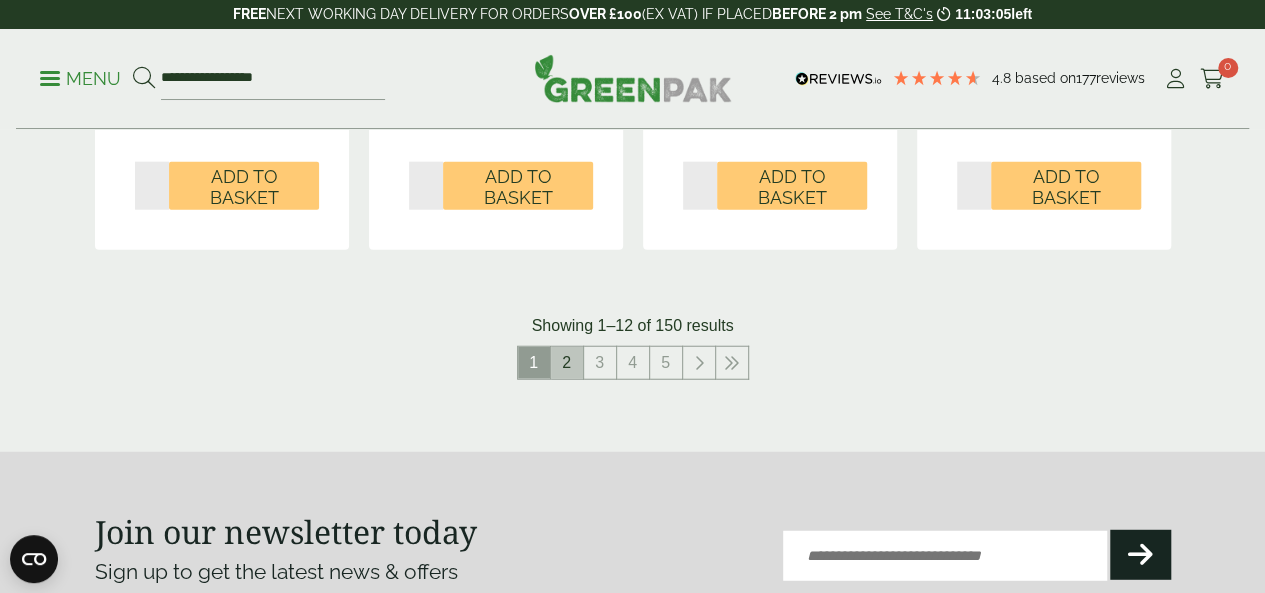 click on "2" at bounding box center [567, 363] 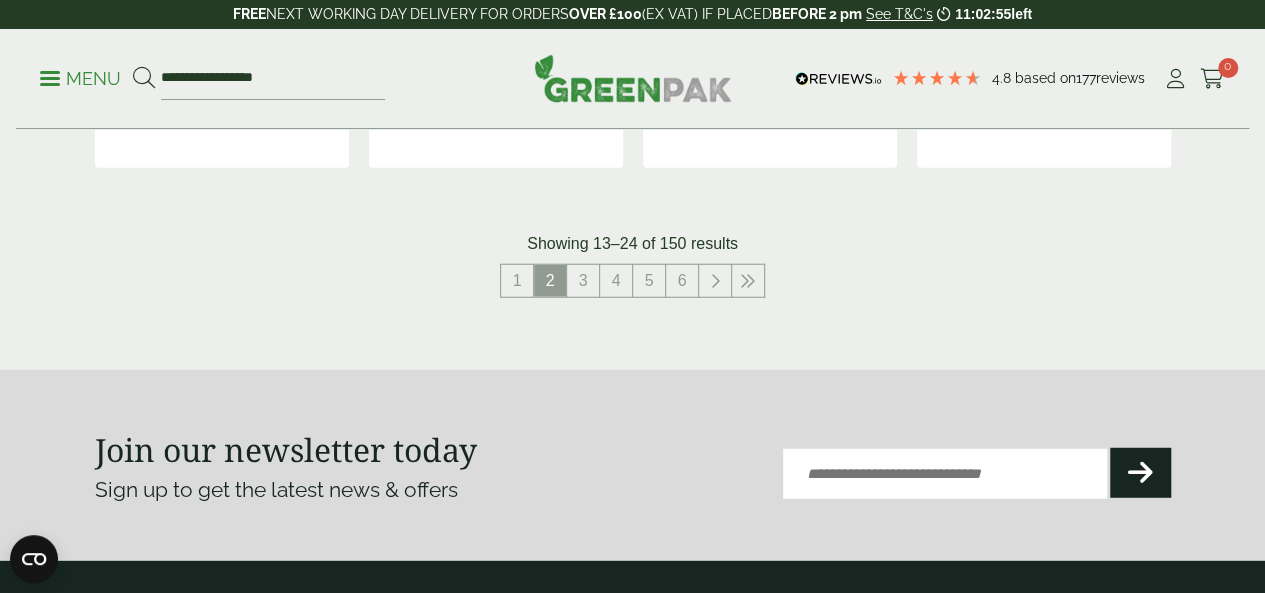 scroll, scrollTop: 2494, scrollLeft: 0, axis: vertical 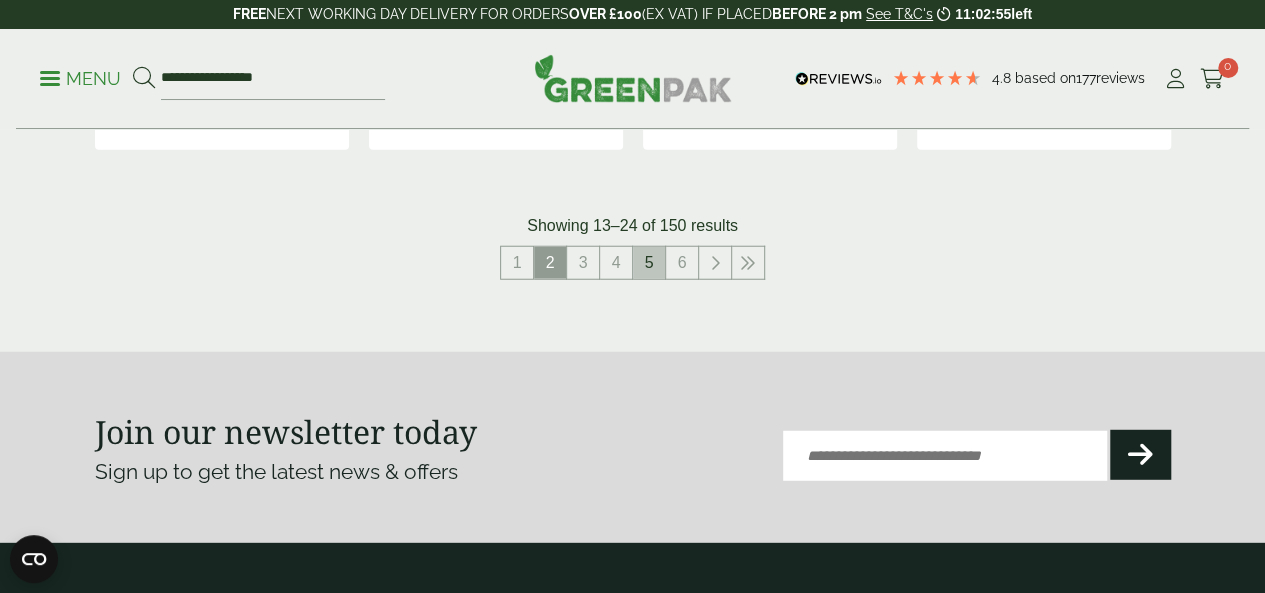 click on "5" at bounding box center (649, 263) 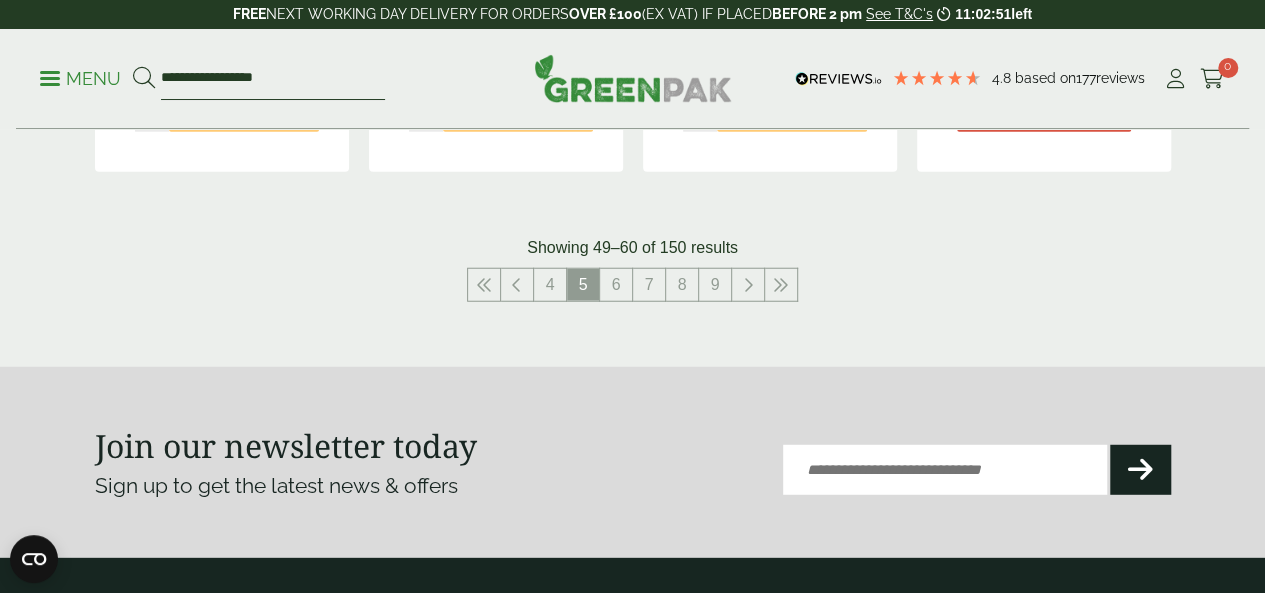 click on "**********" at bounding box center [273, 79] 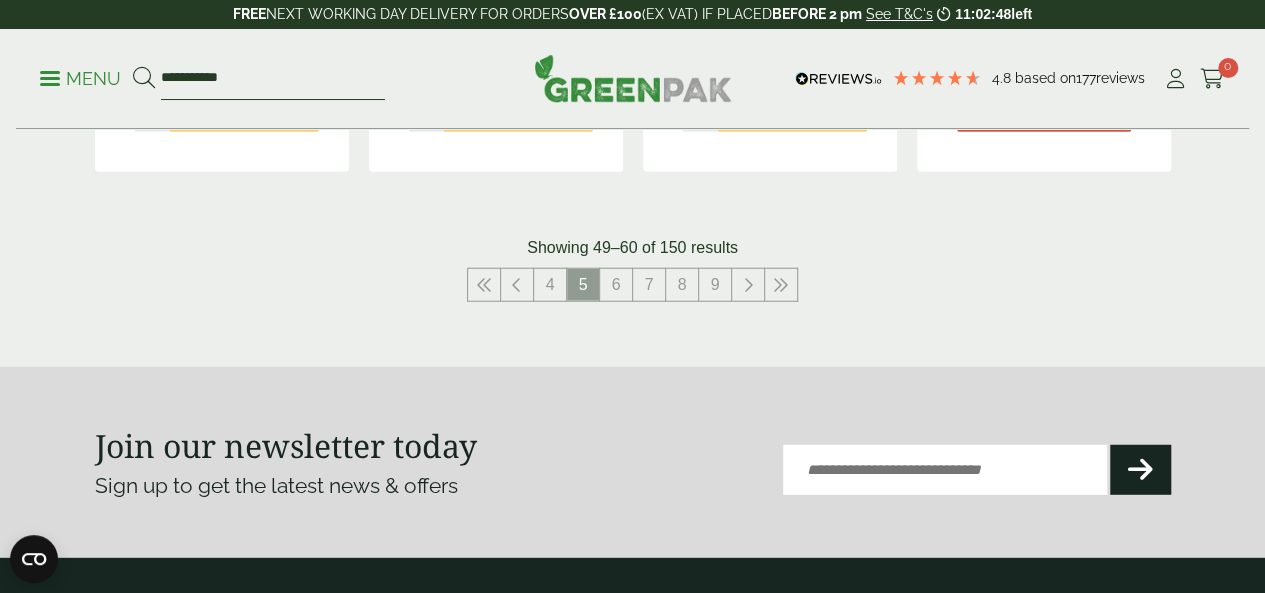 type on "**********" 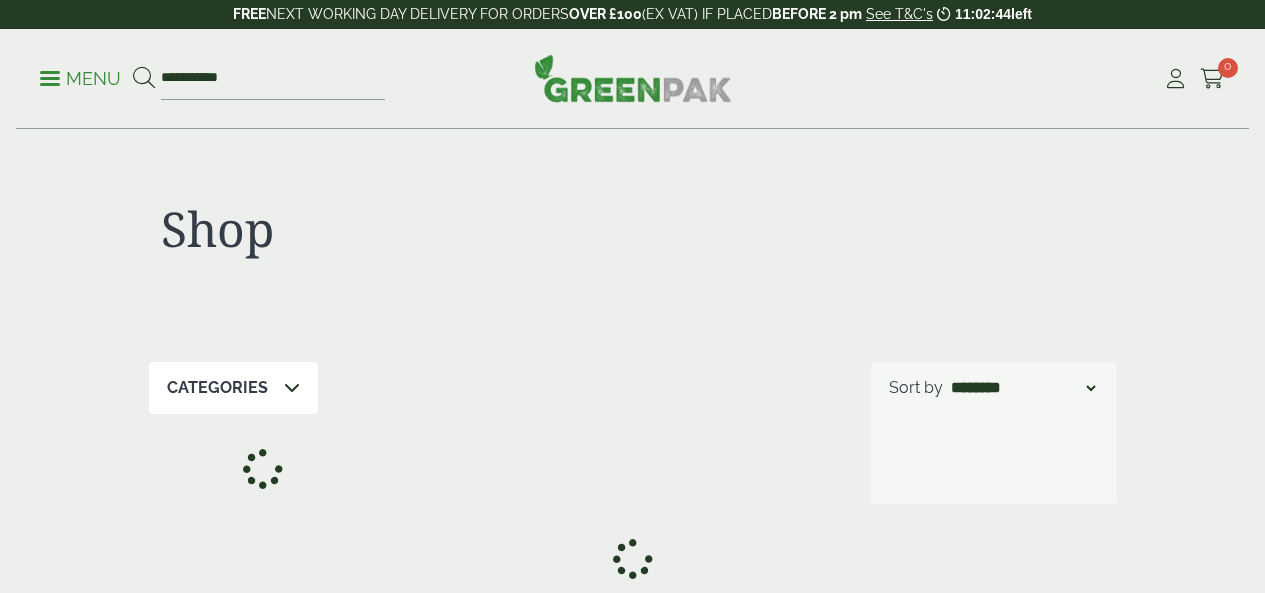 scroll, scrollTop: 0, scrollLeft: 0, axis: both 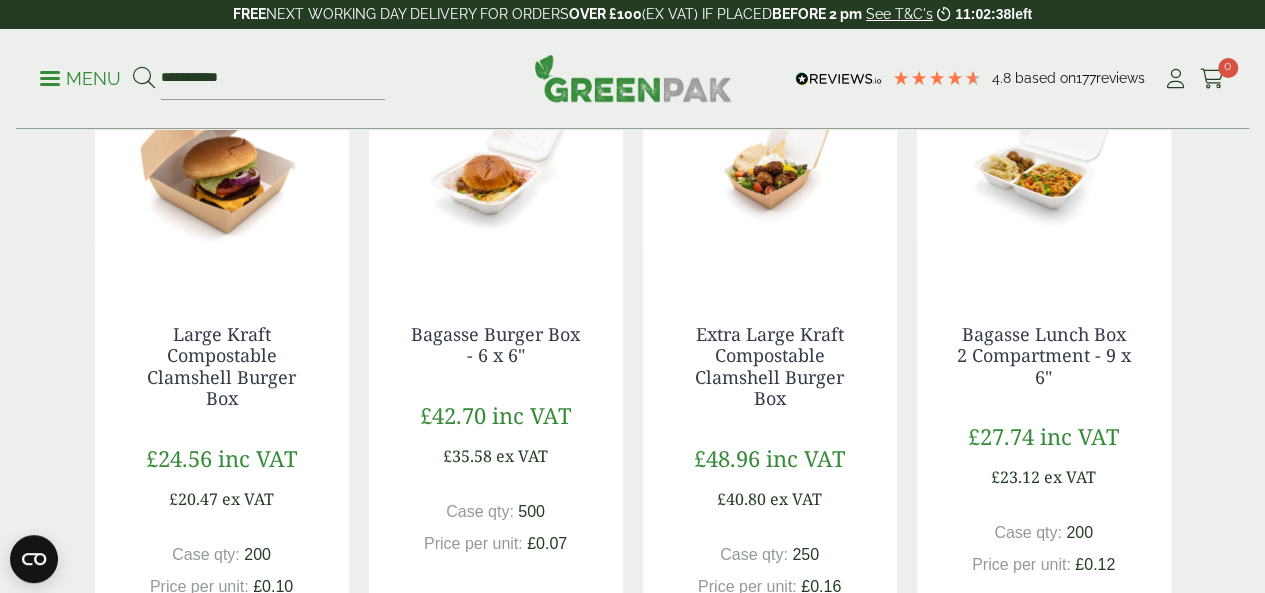 click at bounding box center (222, 159) 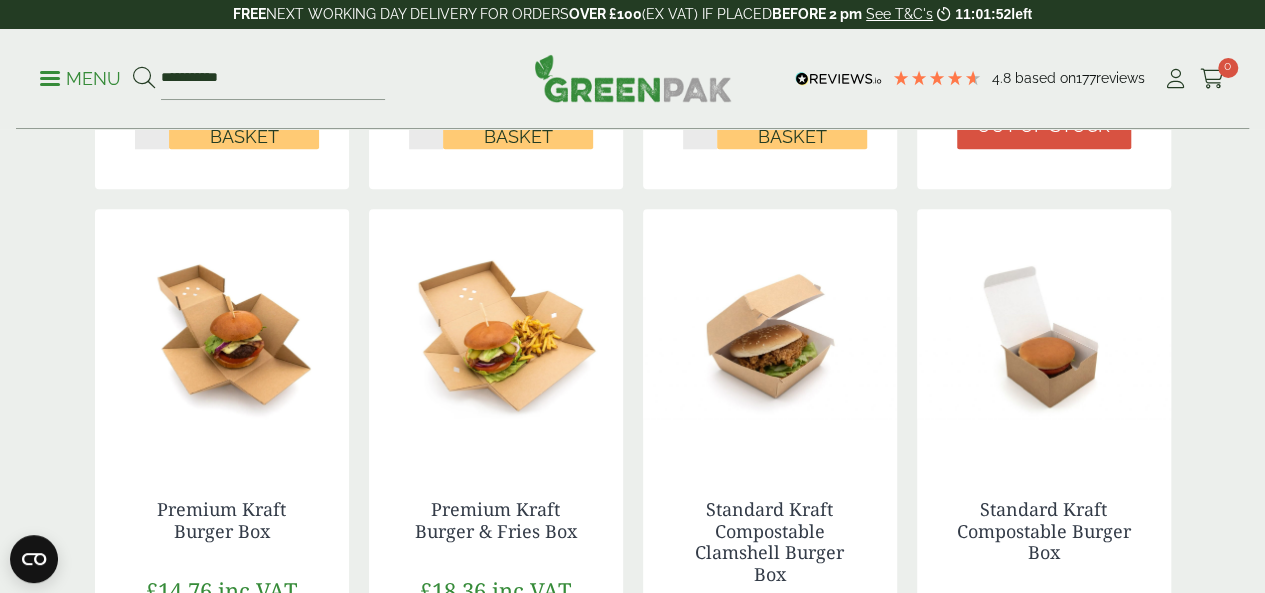 scroll, scrollTop: 900, scrollLeft: 0, axis: vertical 